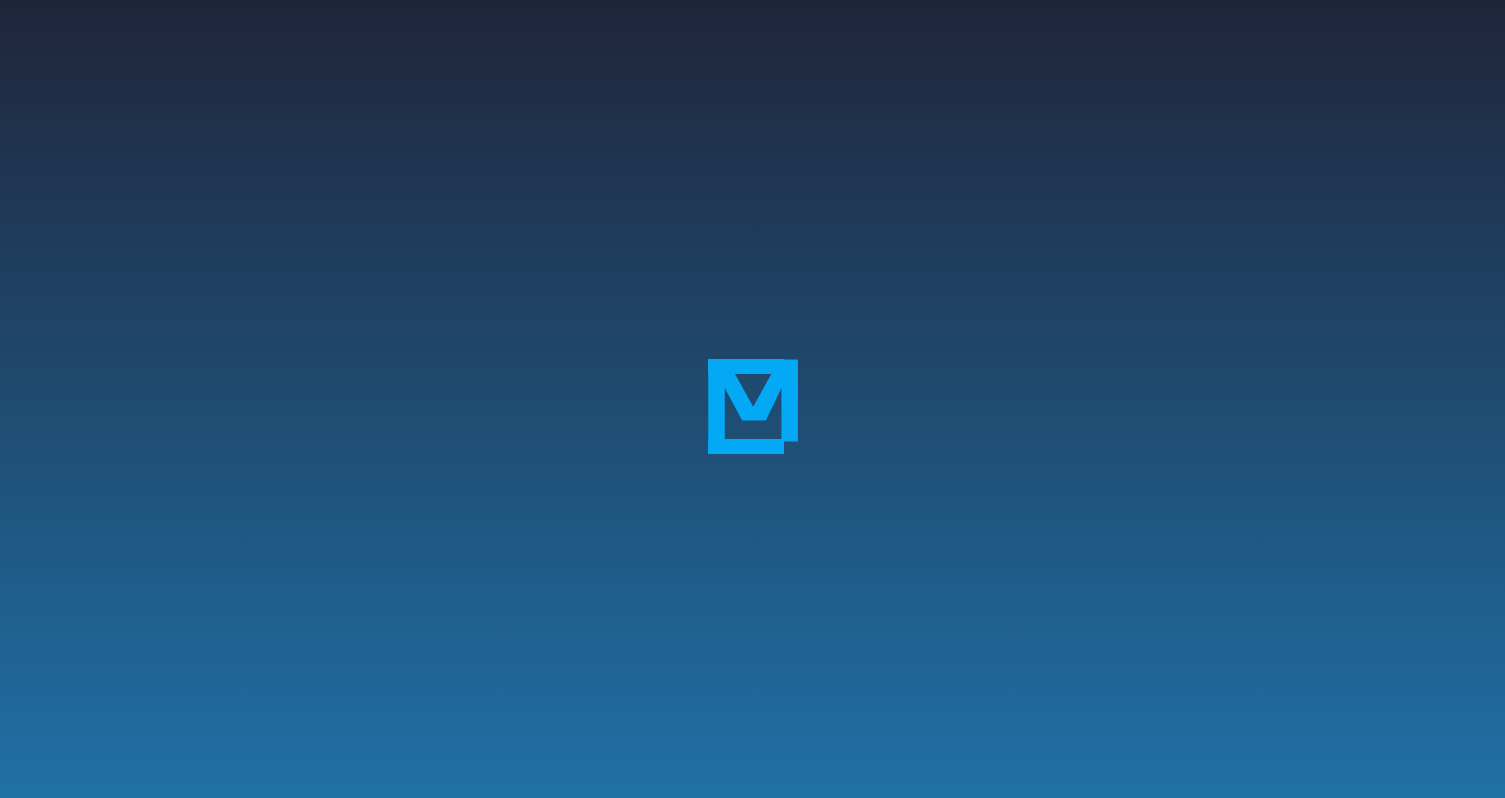 scroll, scrollTop: 0, scrollLeft: 0, axis: both 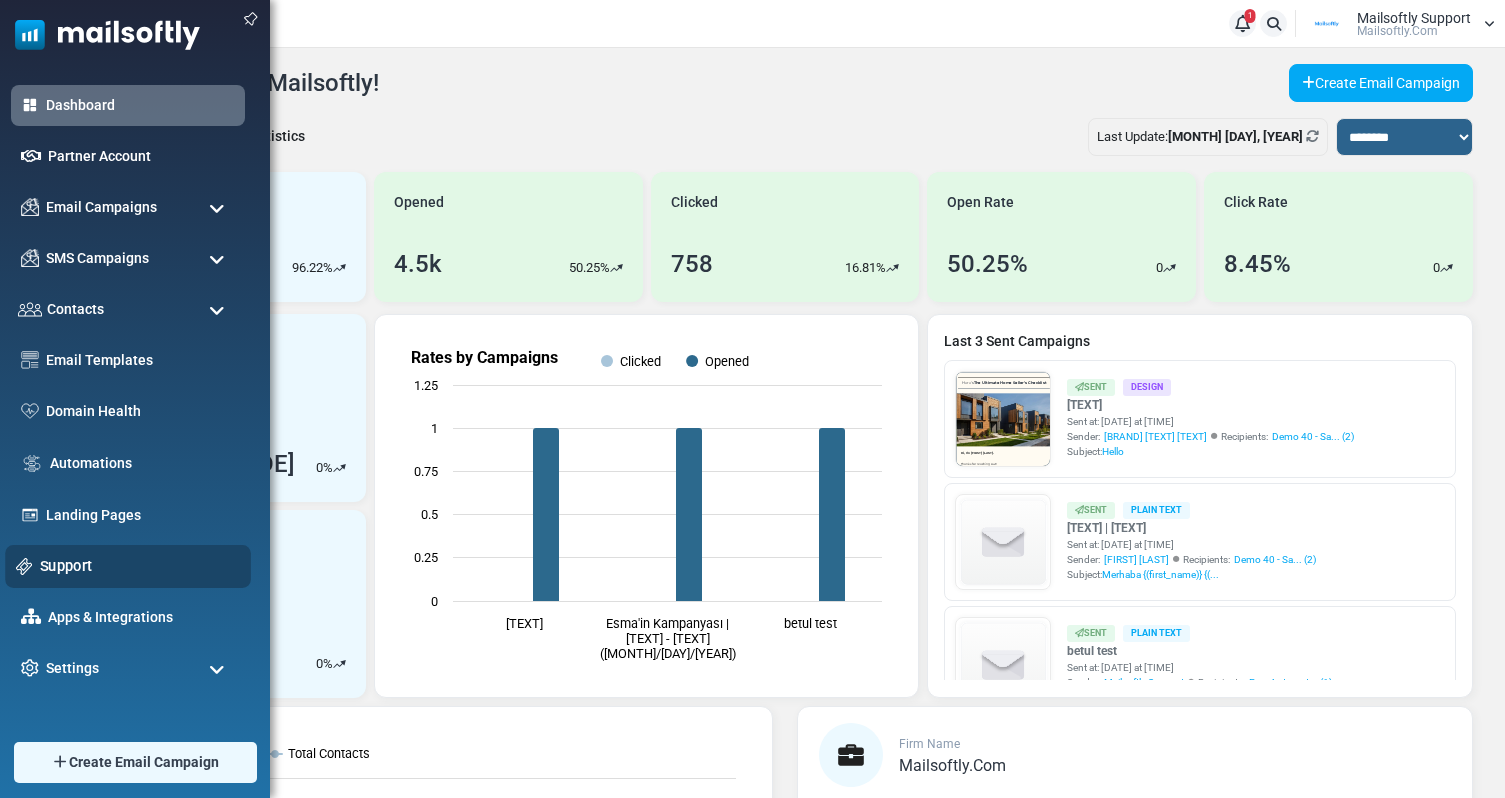 click on "Support" at bounding box center [140, 566] 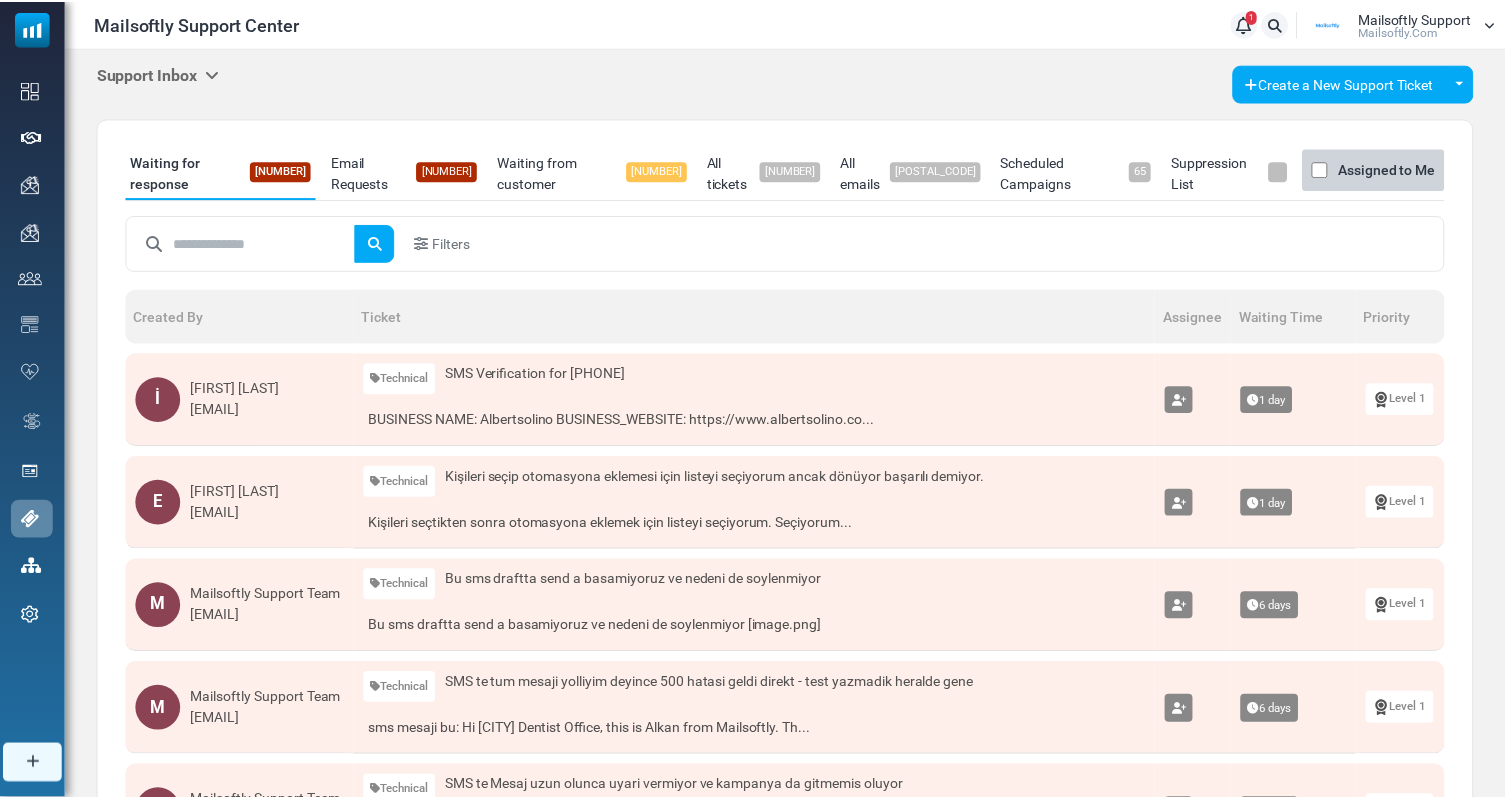 scroll, scrollTop: 0, scrollLeft: 0, axis: both 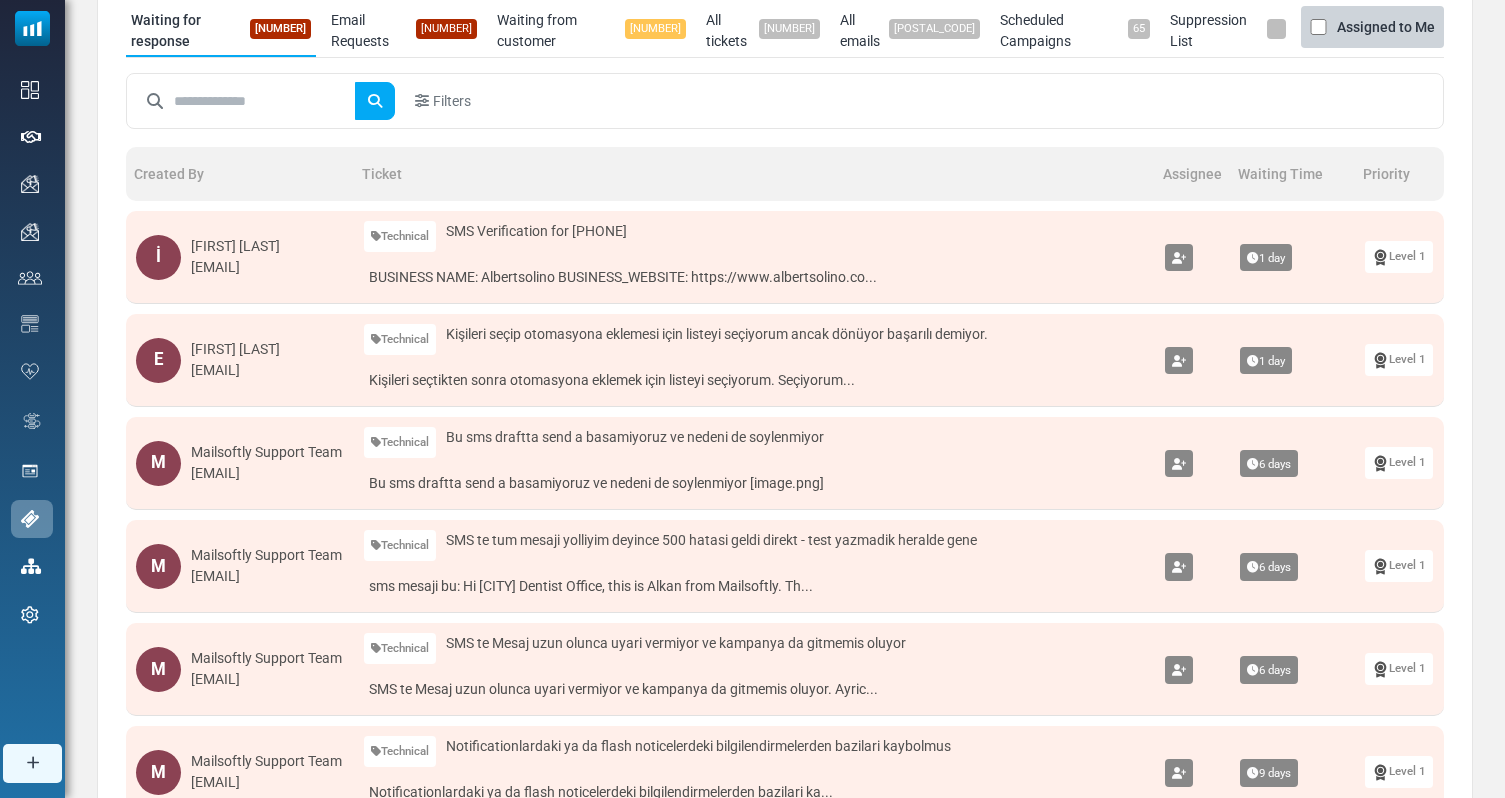 click on "Waiting from customer
424" at bounding box center [591, 31] 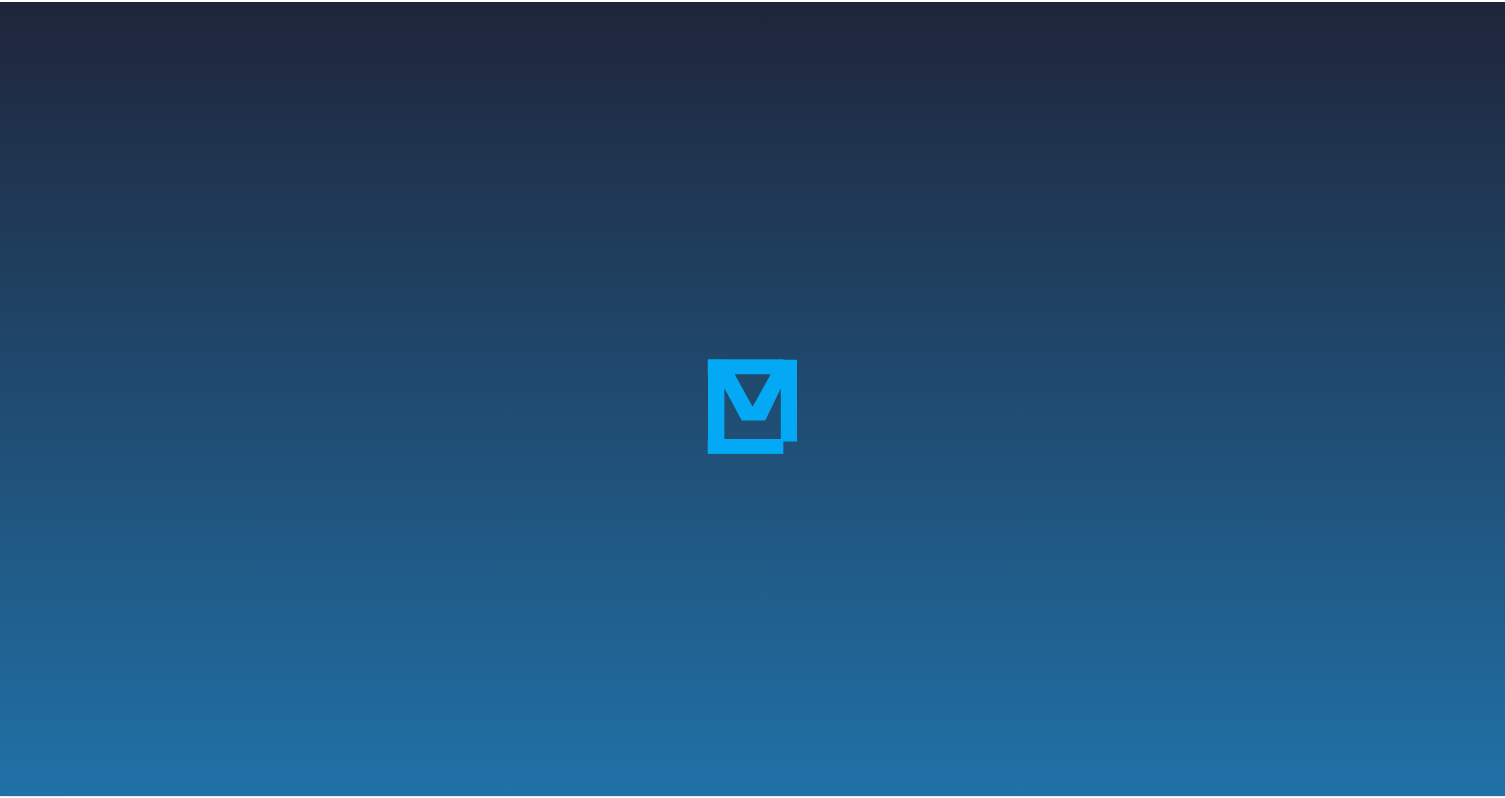 scroll, scrollTop: 0, scrollLeft: 0, axis: both 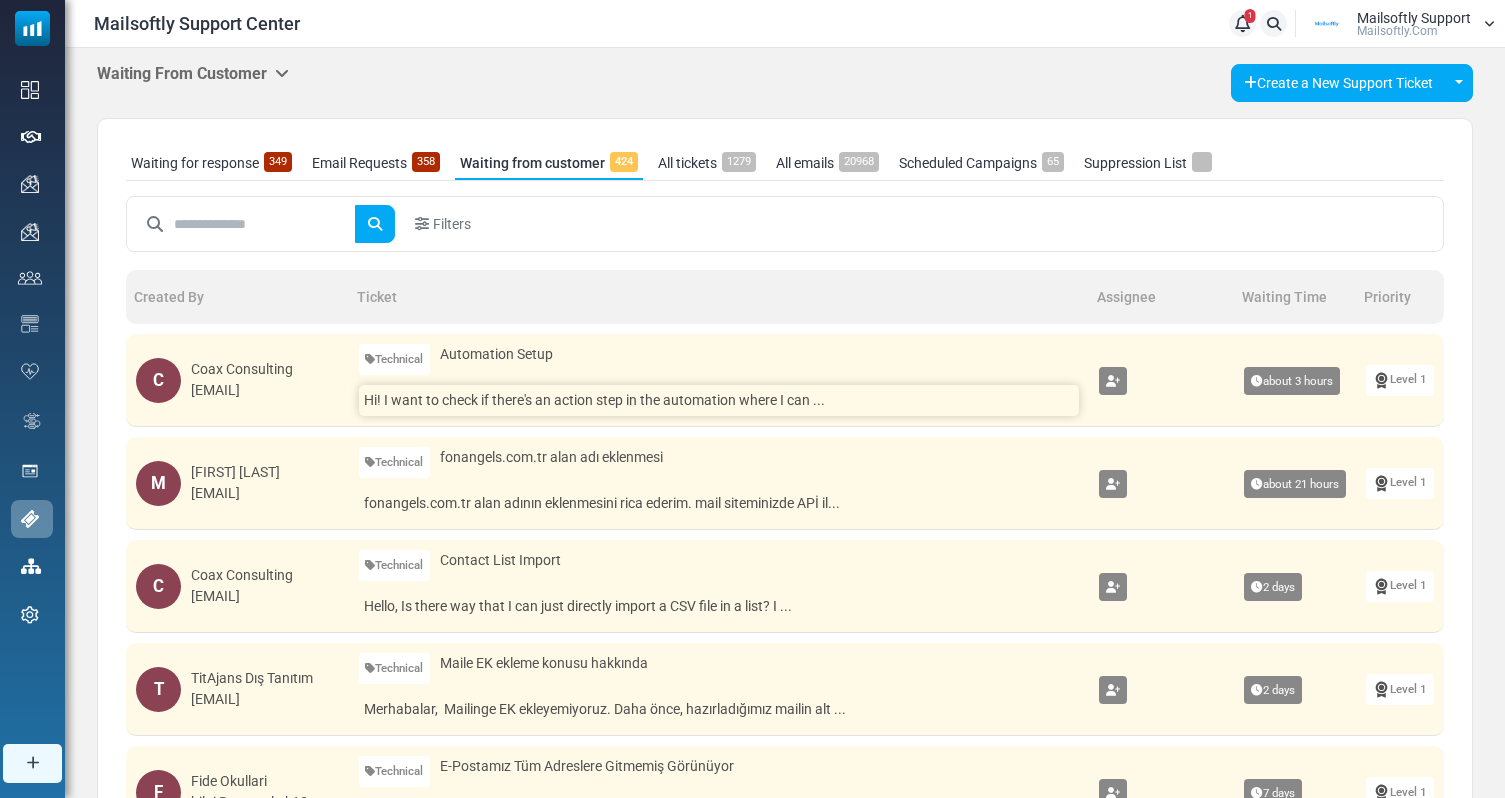 click on "Hi!
I want to check if there's an action step in the automation where I can ..." at bounding box center [719, 400] 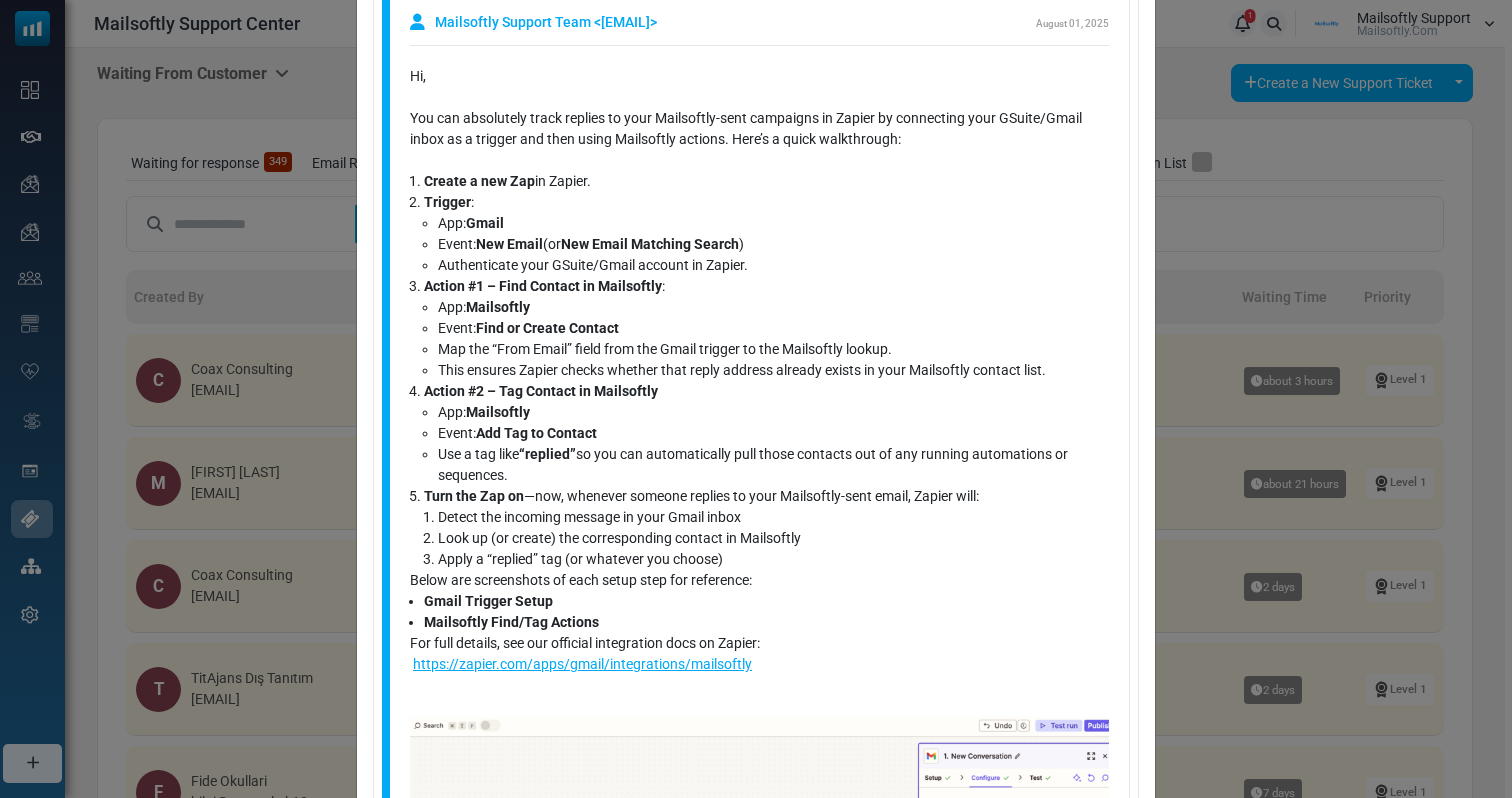 scroll, scrollTop: 219, scrollLeft: 0, axis: vertical 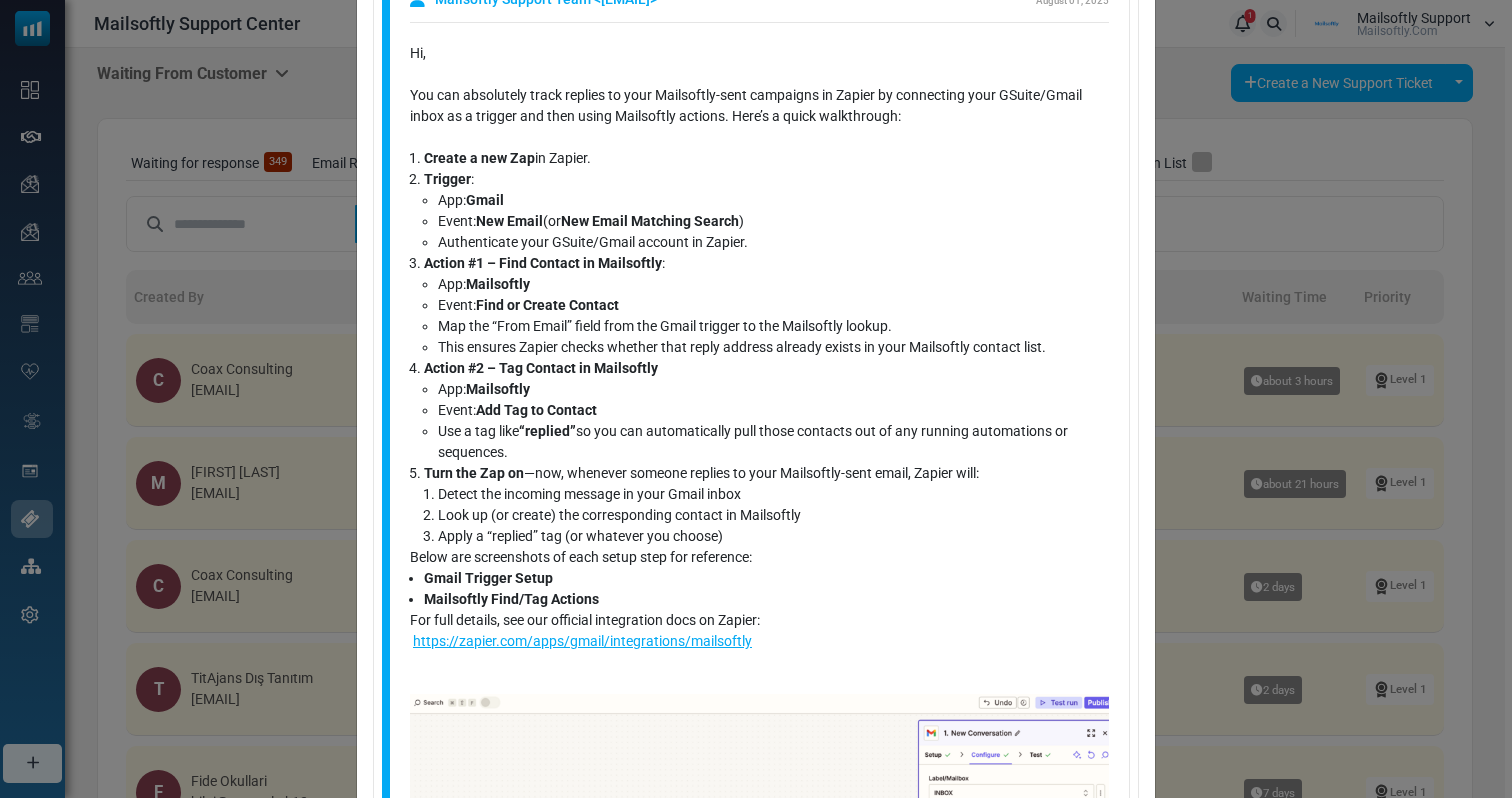 click on "App:  Gmail" at bounding box center [773, 200] 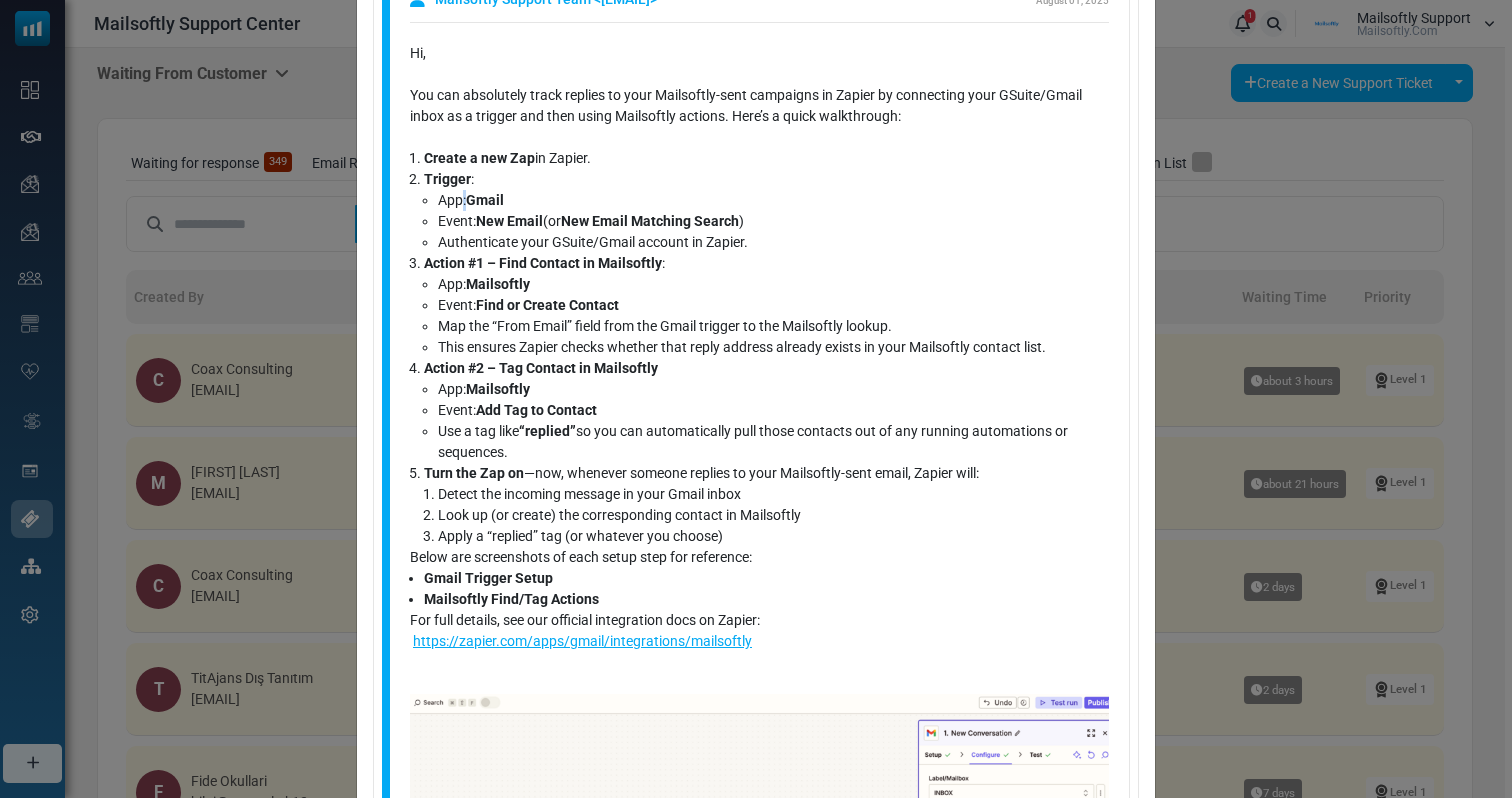 click on "App:  Gmail" at bounding box center [773, 200] 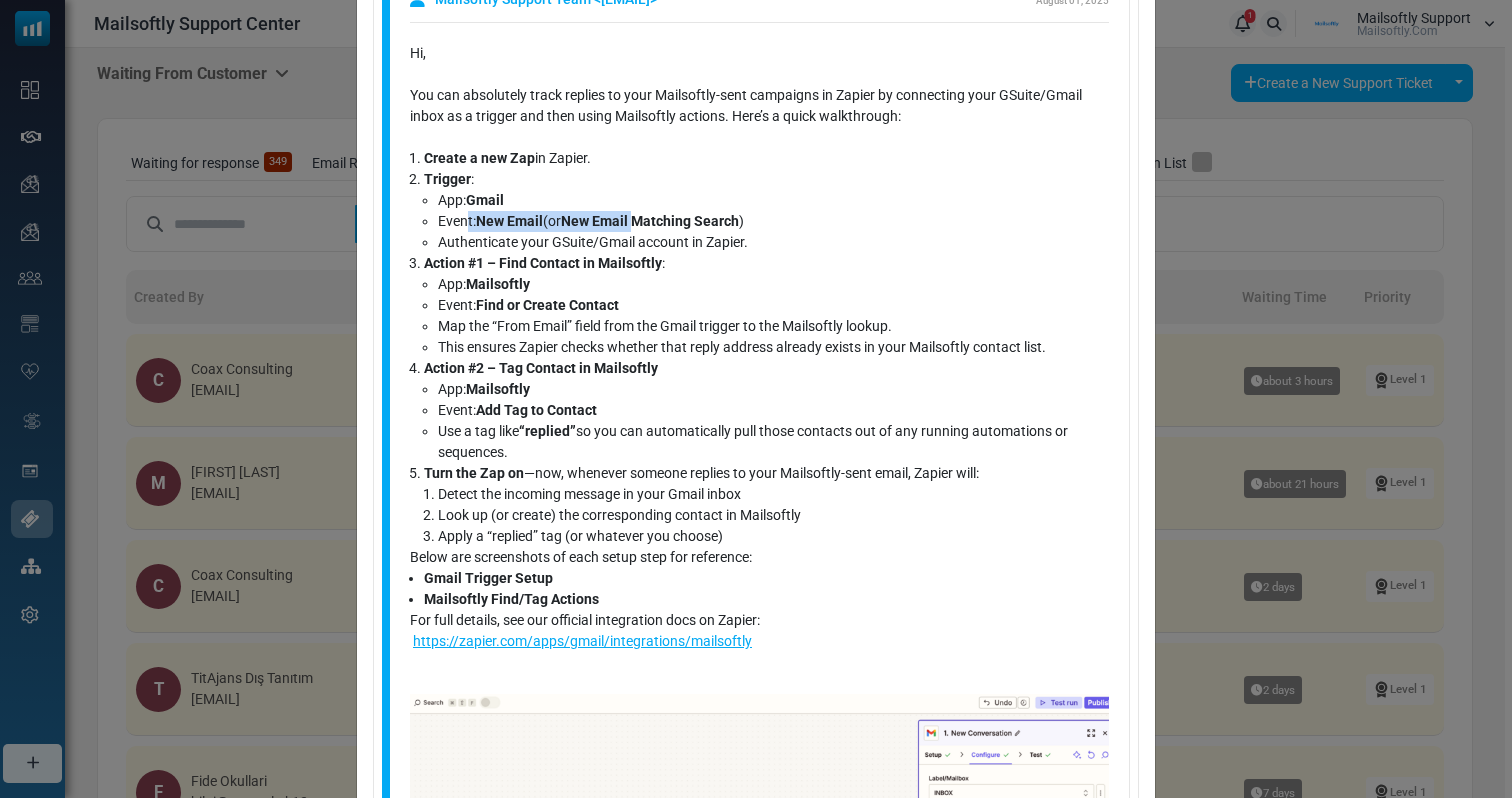 drag, startPoint x: 464, startPoint y: 212, endPoint x: 637, endPoint y: 212, distance: 173 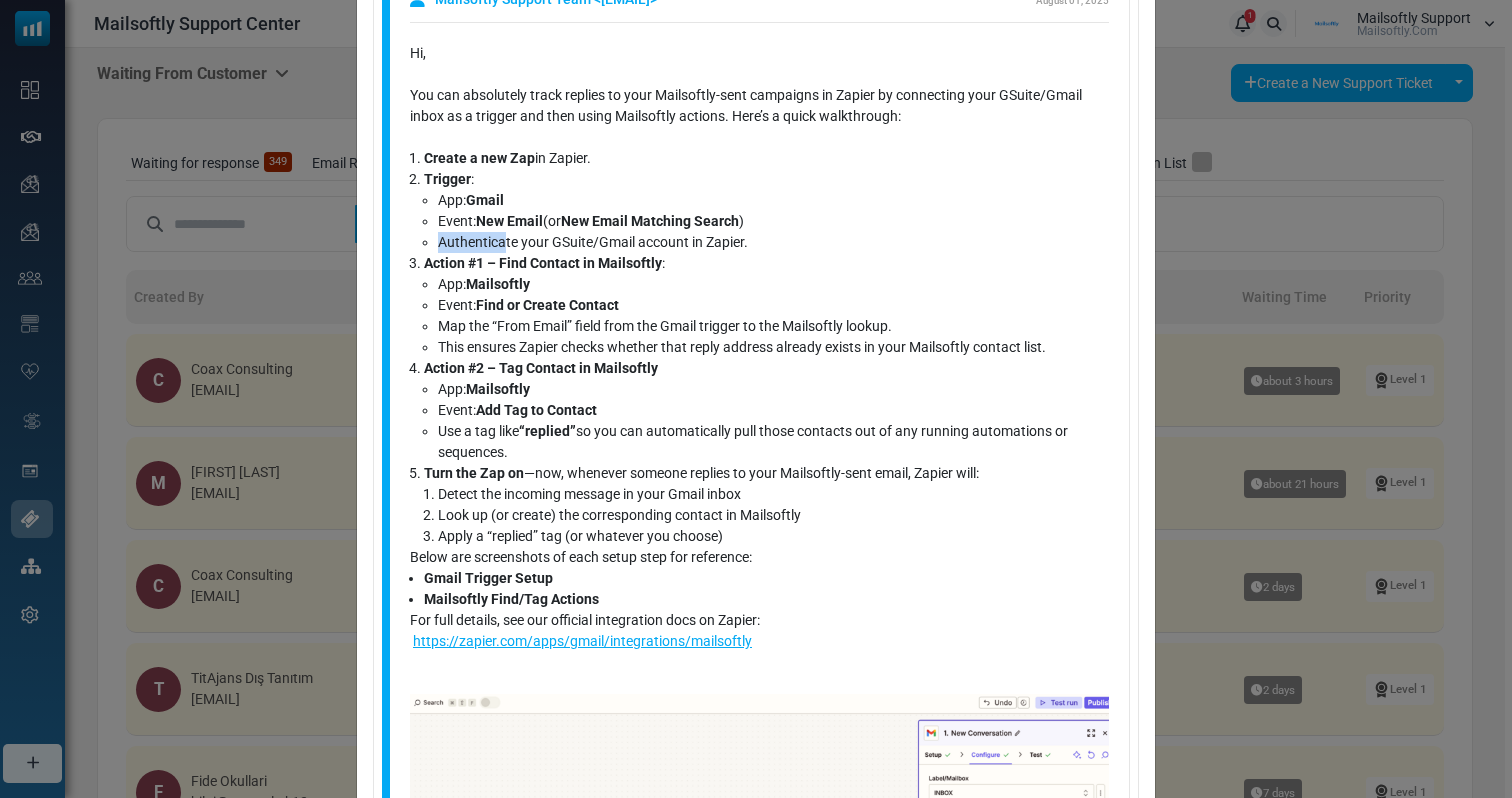 drag, startPoint x: 790, startPoint y: 229, endPoint x: 499, endPoint y: 234, distance: 291.04294 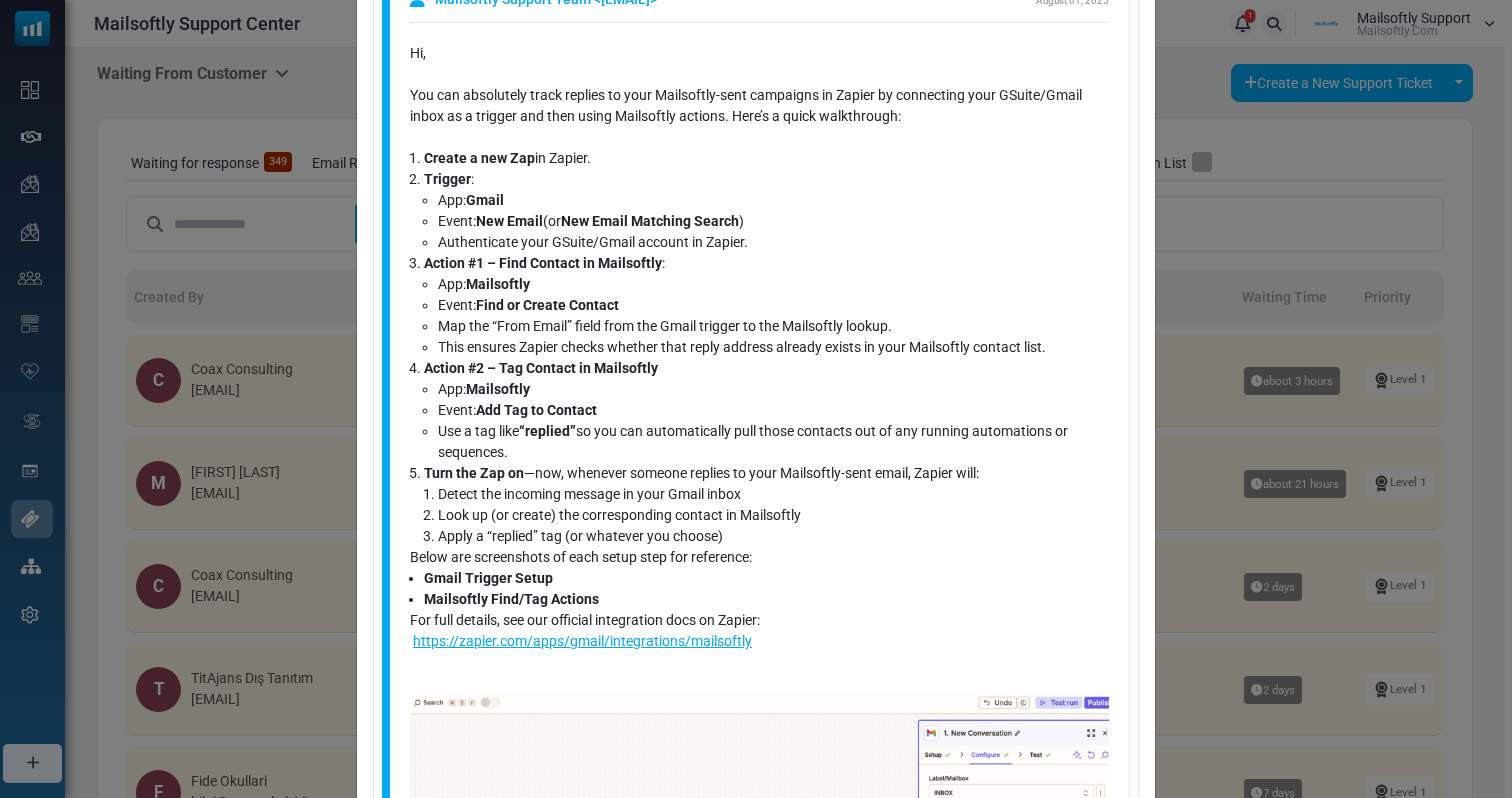 click on "Automation Setup
From  :
Coax Consulting   <joel@coaxconsulting.com>
Close Ticket
Mailsoftly Support Team <alkan@mailsoftly.com>
August 01, 2025
Hi,
You can absolutely track replies to your Mailsoftly-sent campaigns in Zapier by connecting your GSuite/Gmail inbox as a trigger and then using Mailsoftly actions. Here’s a quick walkthrough:
Create a new Zap  in Zapier.
Trigger :
App:  Gmail
Event:  New Email  (or  New Email Matching Search )
Authenticate your GSuite/Gmail account in Zapier.
Action #1 – Find Contact in Mailsoftly :
App:  Mailsoftly
Event:  Find or Create Contact
Action #2 – Tag Contact in Mailsoftly
App:  Mailsoftly" at bounding box center (756, 399) 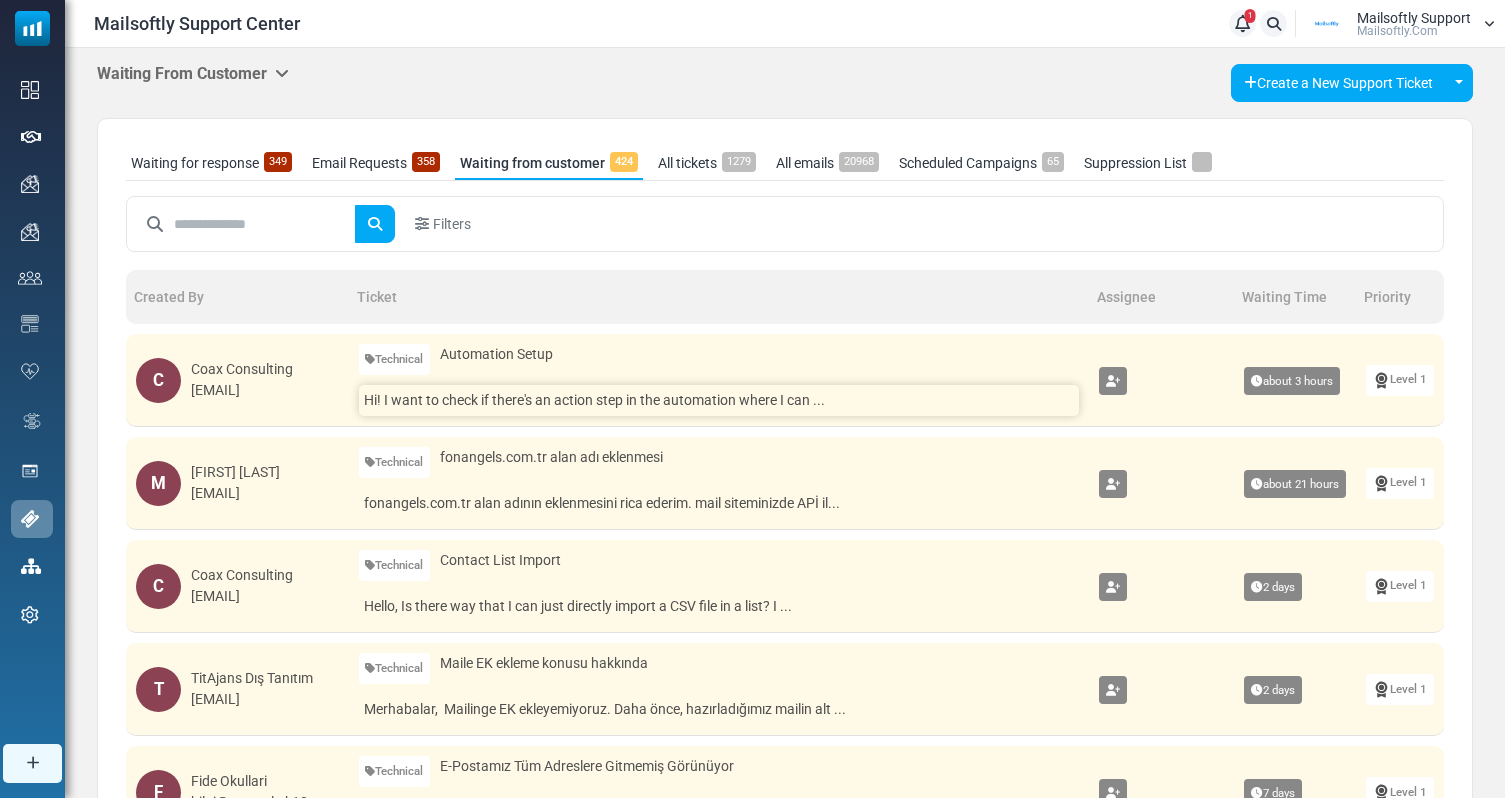 click on "Hi!
I want to check if there's an action step in the automation where I can ..." at bounding box center [719, 400] 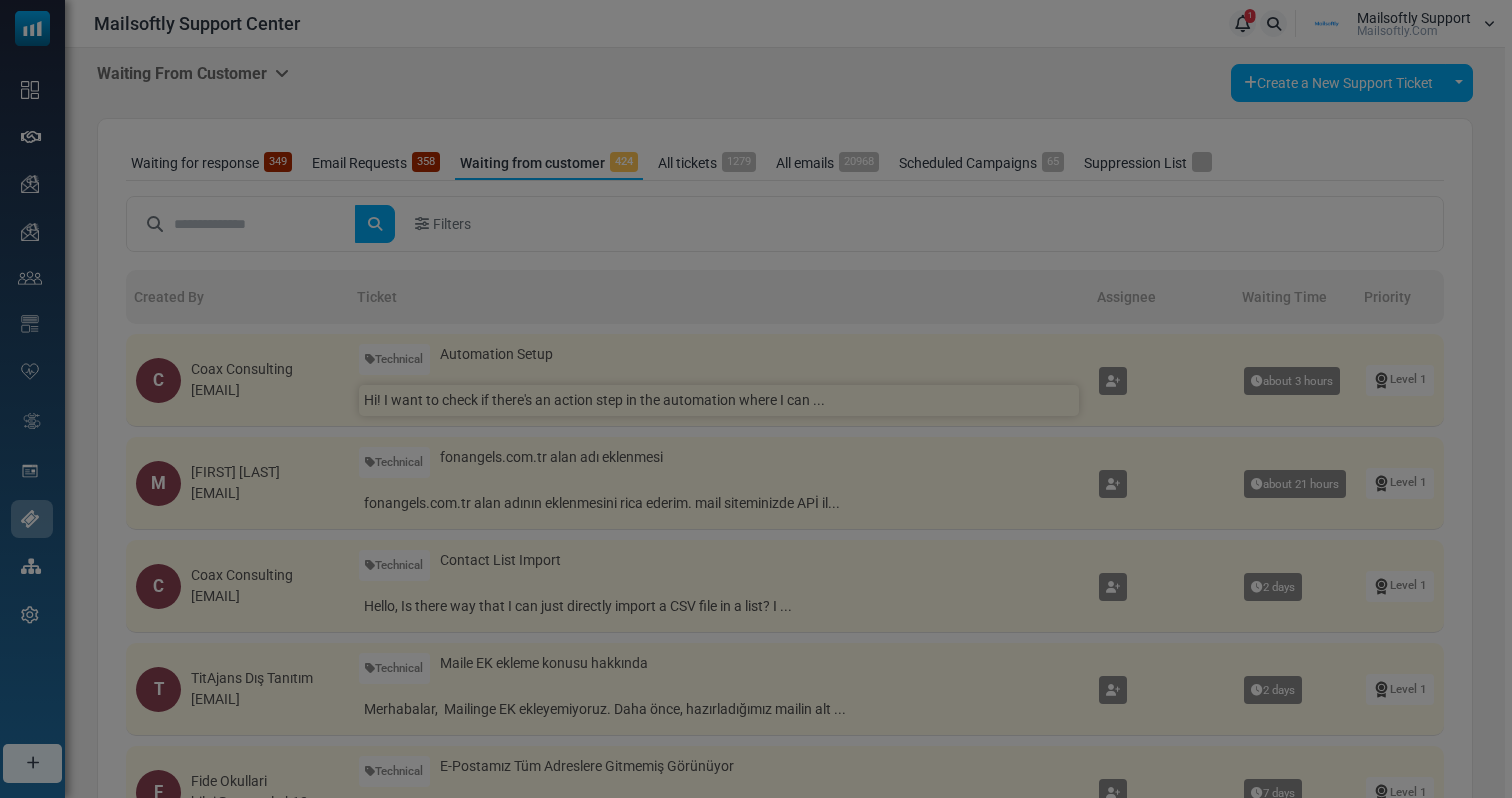 scroll, scrollTop: 0, scrollLeft: 0, axis: both 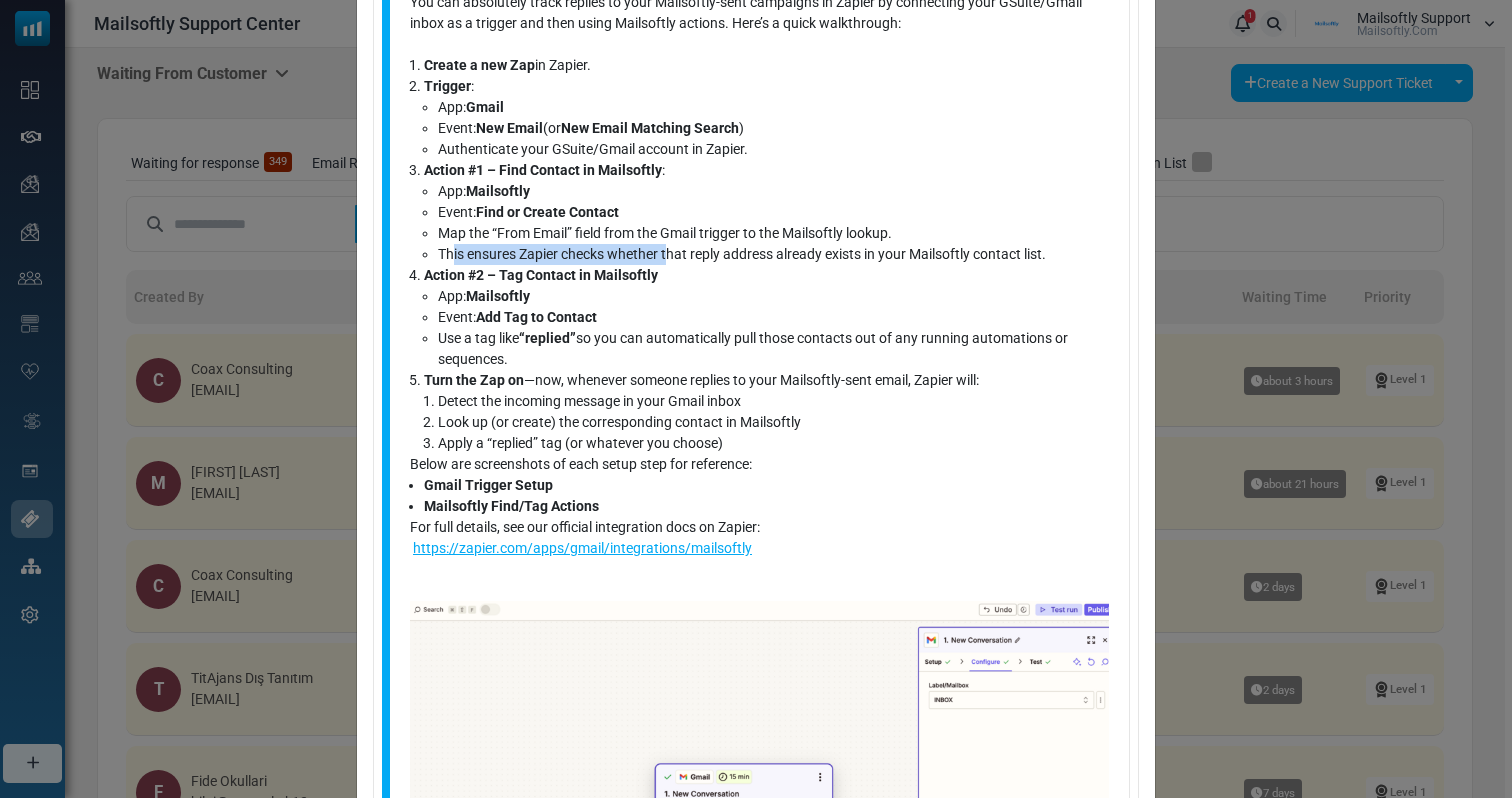 drag, startPoint x: 447, startPoint y: 248, endPoint x: 669, endPoint y: 250, distance: 222.009 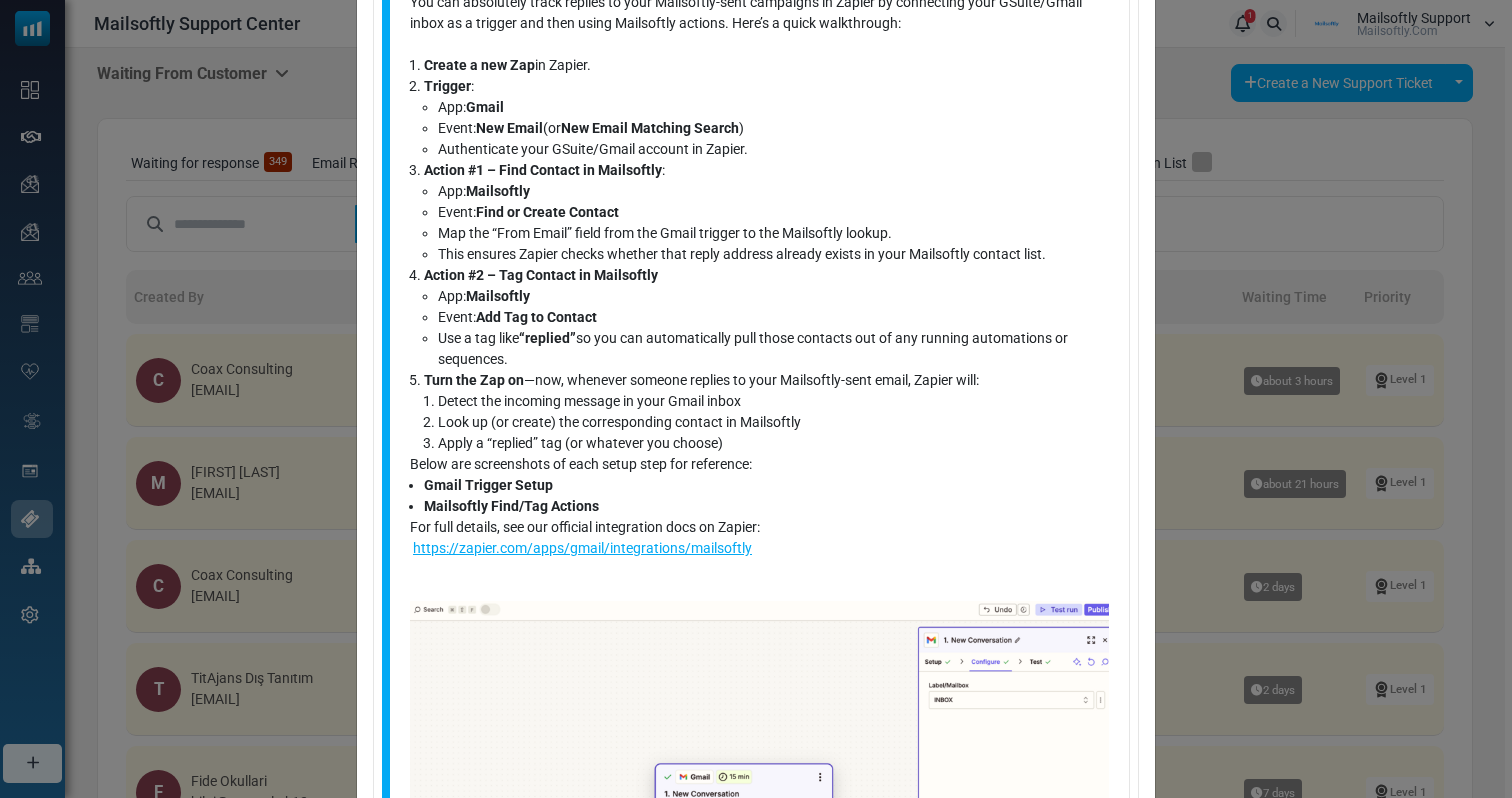 click on "This ensures Zapier checks whether that reply address already exists in your Mailsoftly contact list." at bounding box center (773, 254) 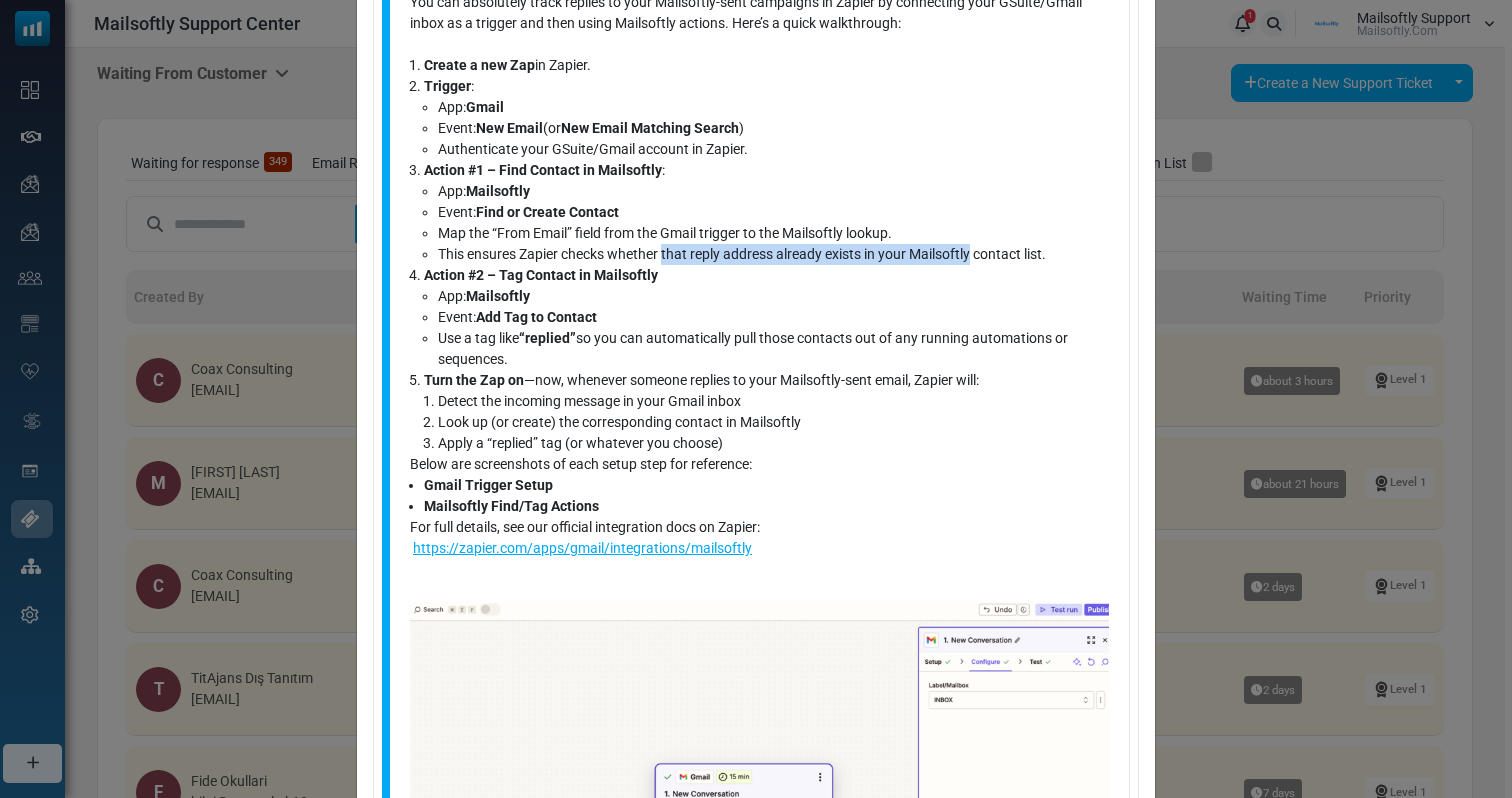 drag, startPoint x: 683, startPoint y: 250, endPoint x: 953, endPoint y: 252, distance: 270.00742 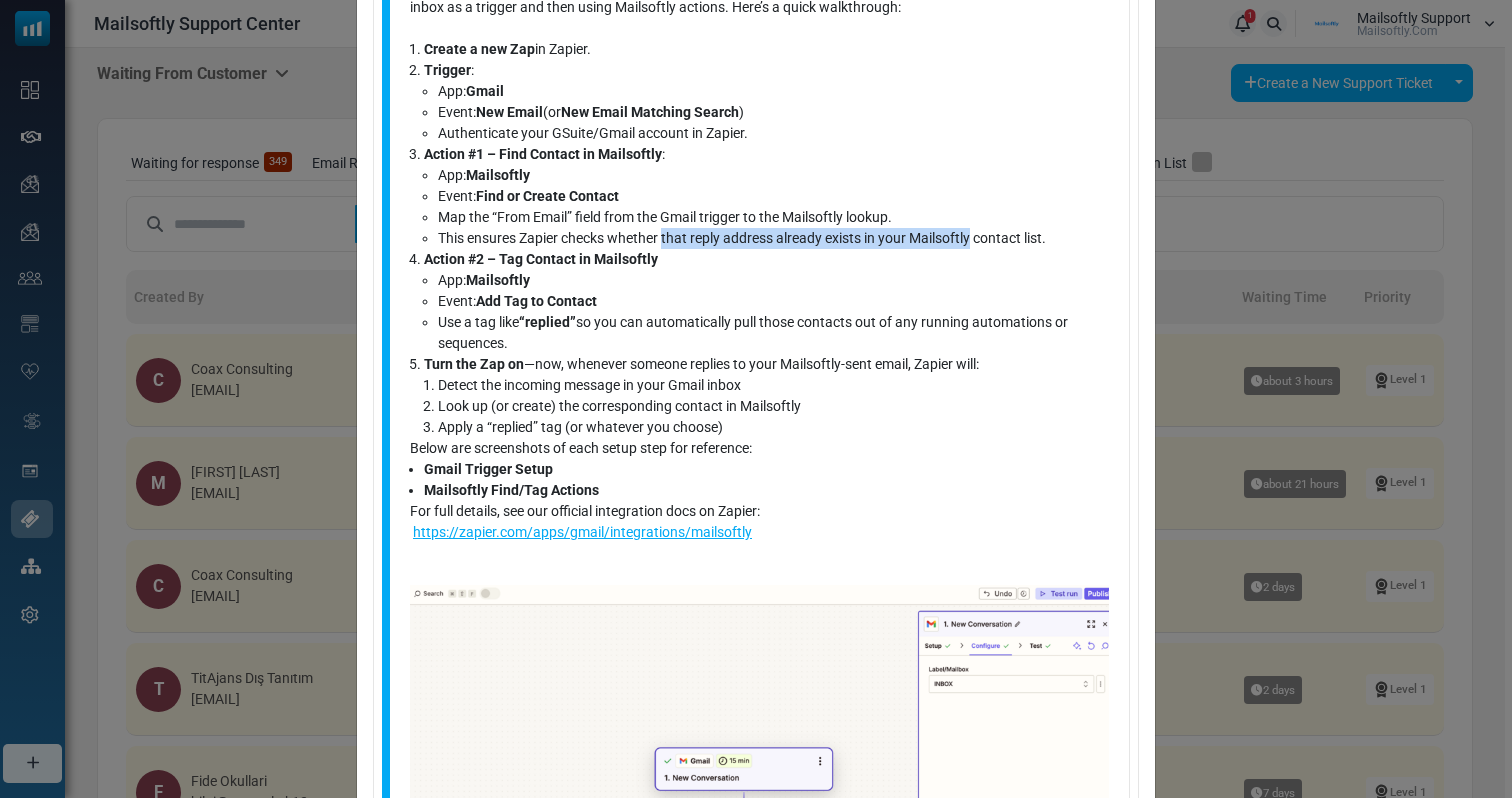 scroll, scrollTop: 332, scrollLeft: 0, axis: vertical 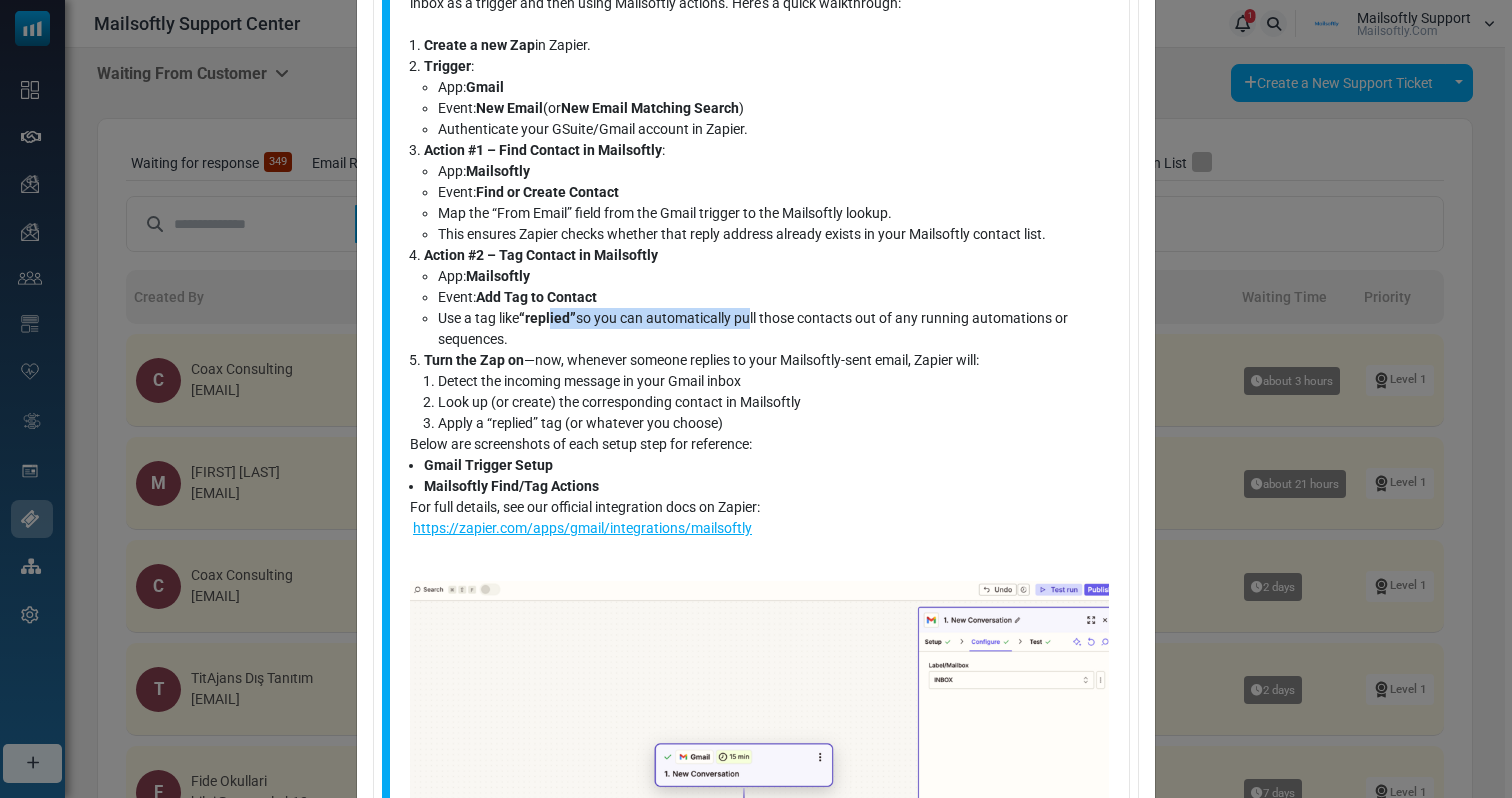 drag, startPoint x: 550, startPoint y: 326, endPoint x: 748, endPoint y: 323, distance: 198.02272 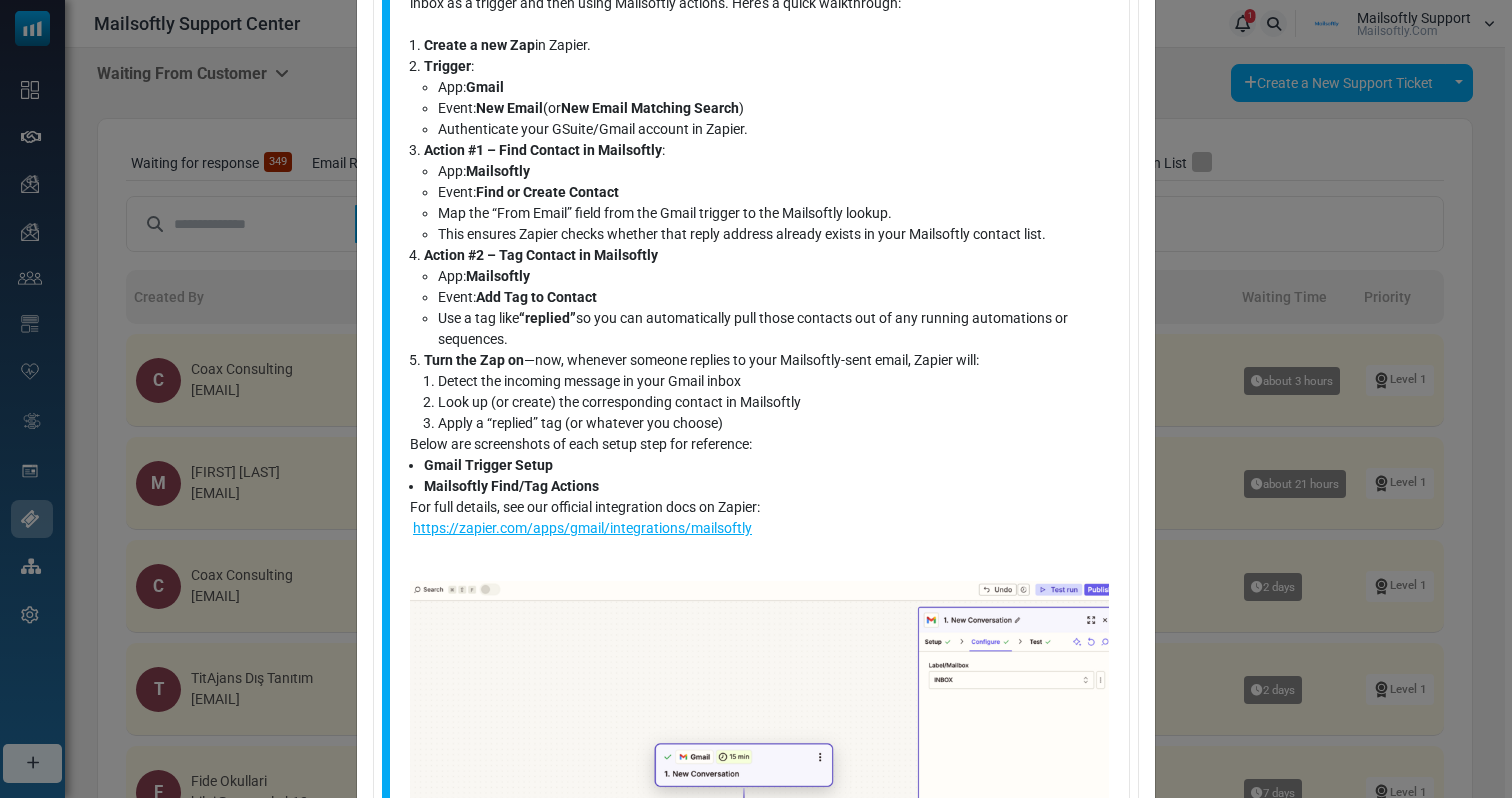 drag, startPoint x: 516, startPoint y: 338, endPoint x: 425, endPoint y: 317, distance: 93.39165 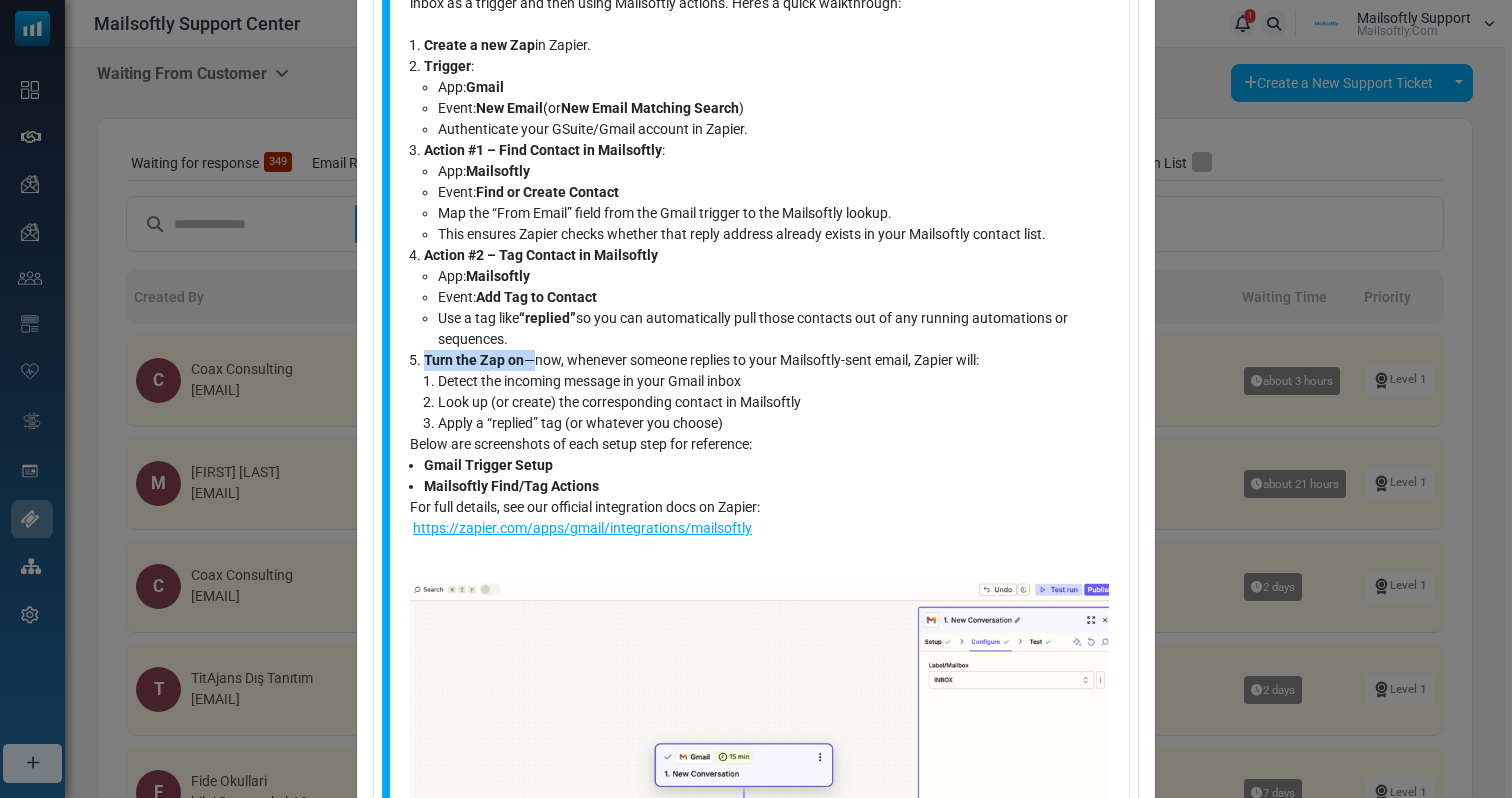 drag, startPoint x: 530, startPoint y: 361, endPoint x: 705, endPoint y: 368, distance: 175.13994 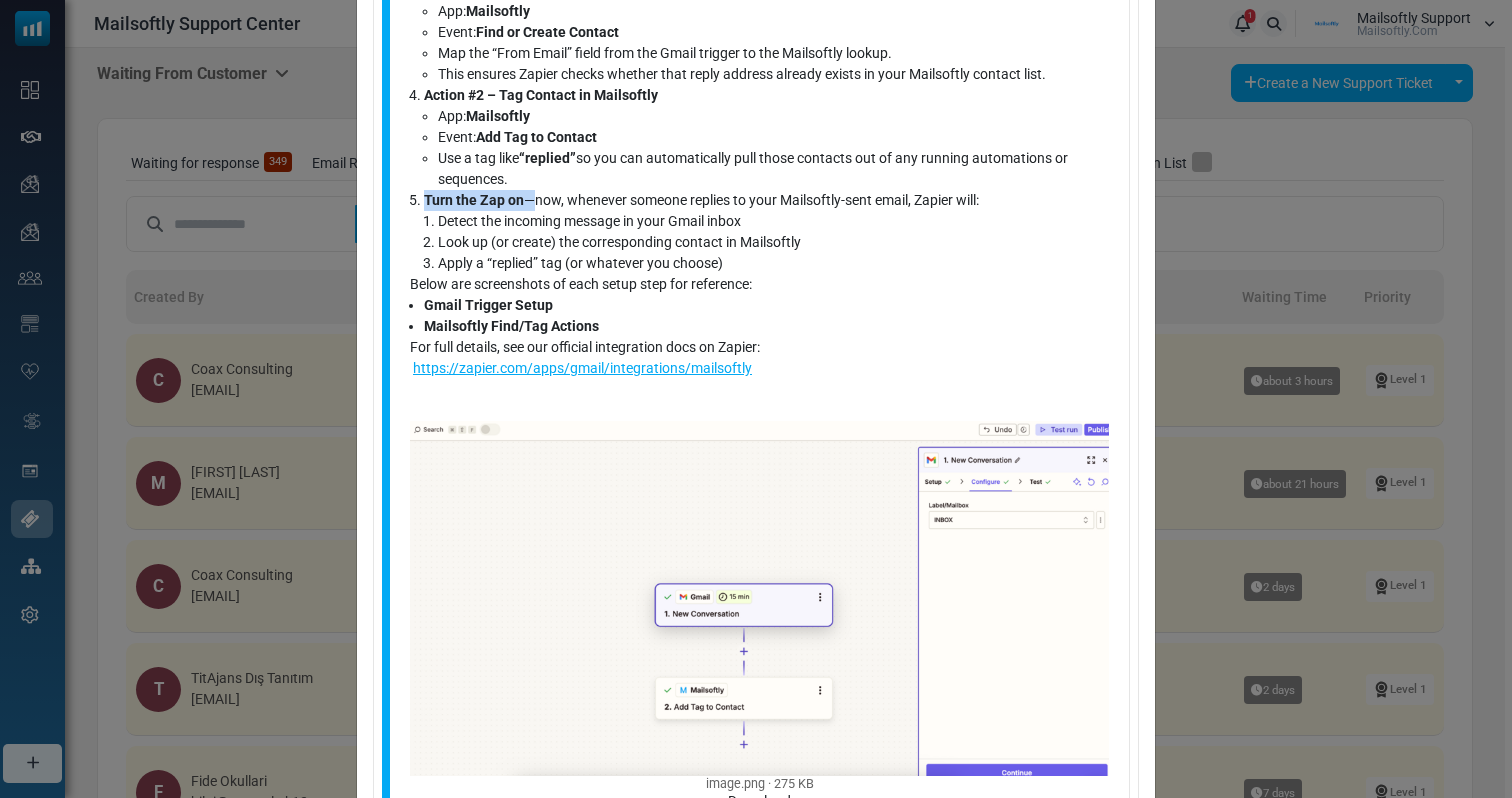 scroll, scrollTop: 293, scrollLeft: 0, axis: vertical 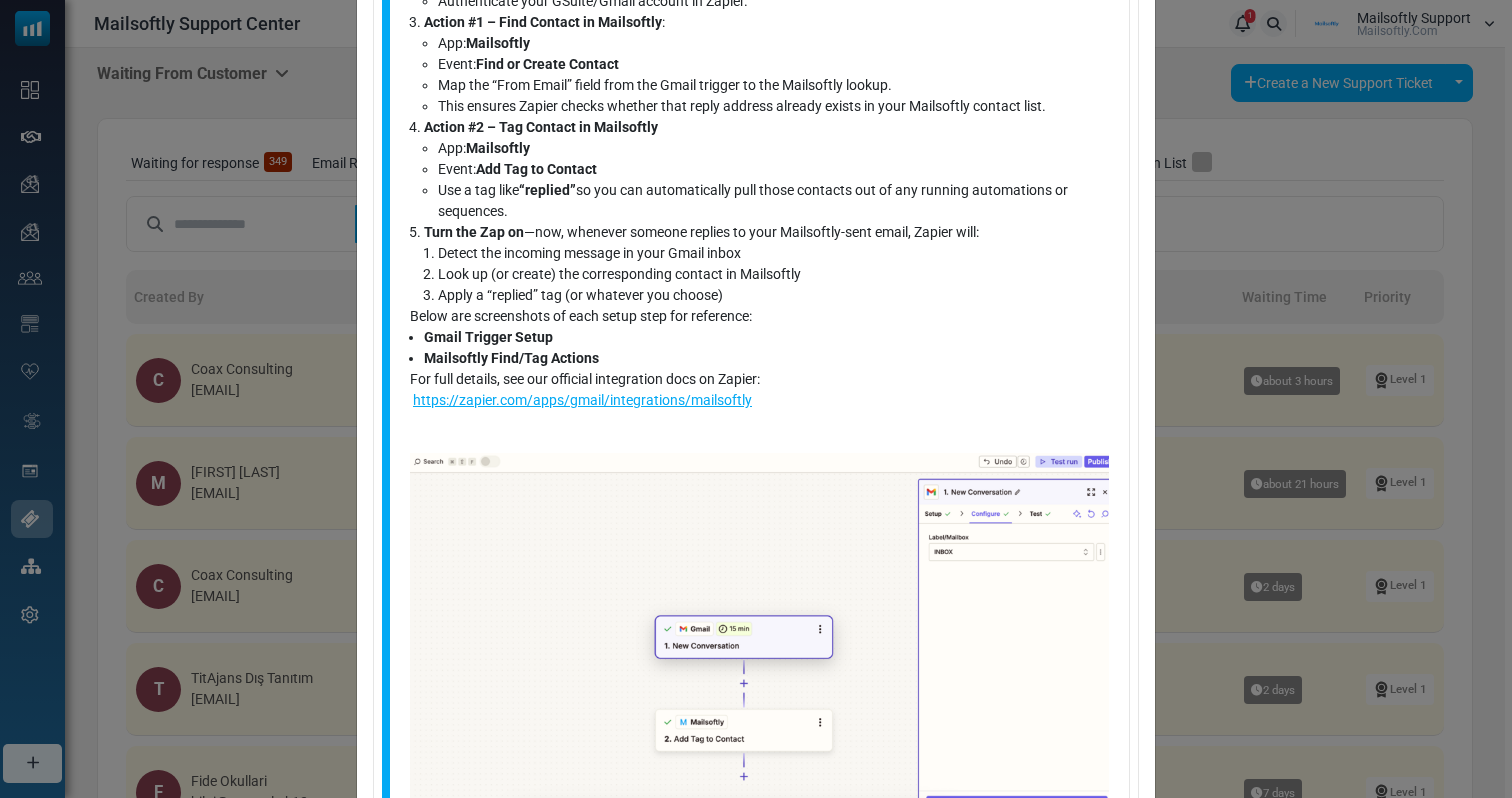 click on "Automation Setup
From  :
Coax Consulting   <joel@coaxconsulting.com>
Close Ticket
Mailsoftly Support Team <alkan@mailsoftly.com>
August 01, 2025
Hi,
You can absolutely track replies to your Mailsoftly-sent campaigns in Zapier by connecting your GSuite/Gmail inbox as a trigger and then using Mailsoftly actions. Here’s a quick walkthrough:
Create a new Zap  in Zapier.
Trigger :
App:  Gmail
Event:  New Email  (or  New Email Matching Search )
Authenticate your GSuite/Gmail account in Zapier.
Action #1 – Find Contact in Mailsoftly :
App:  Mailsoftly
Event:  Find or Create Contact
Action #2 – Tag Contact in Mailsoftly
App:  Mailsoftly" at bounding box center [756, 399] 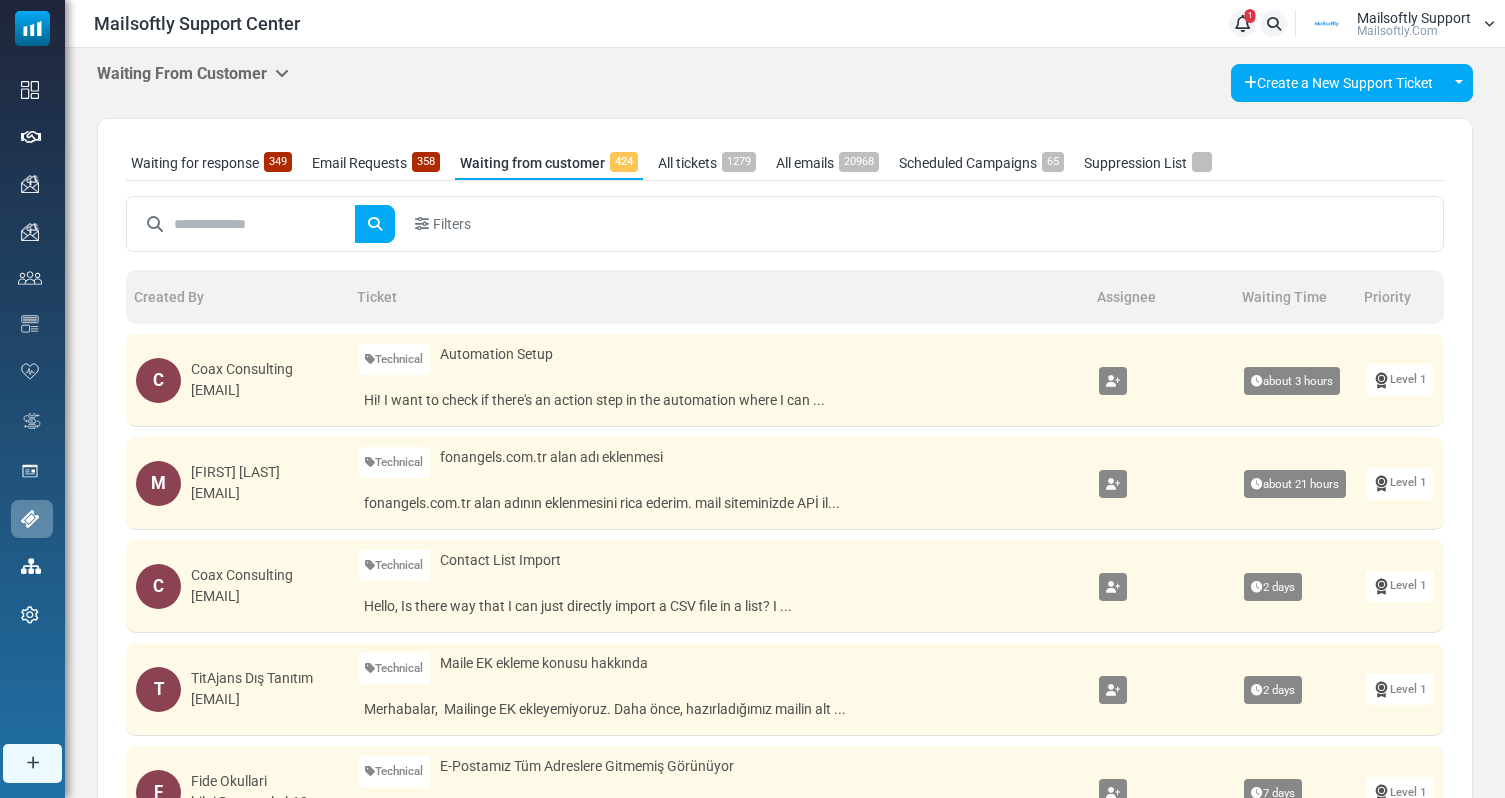 click on "Waiting for response
349" at bounding box center [211, 163] 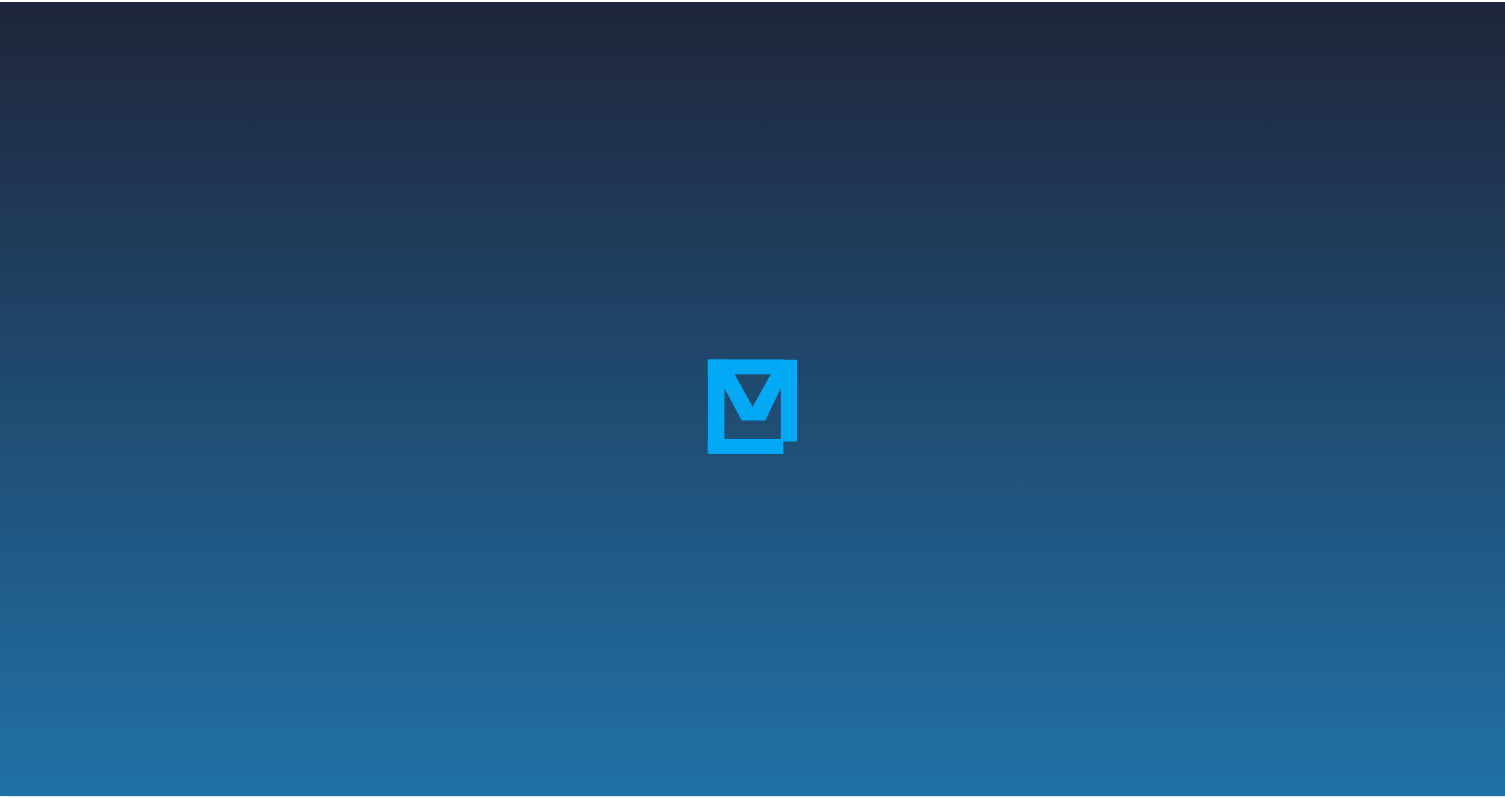 scroll, scrollTop: 0, scrollLeft: 0, axis: both 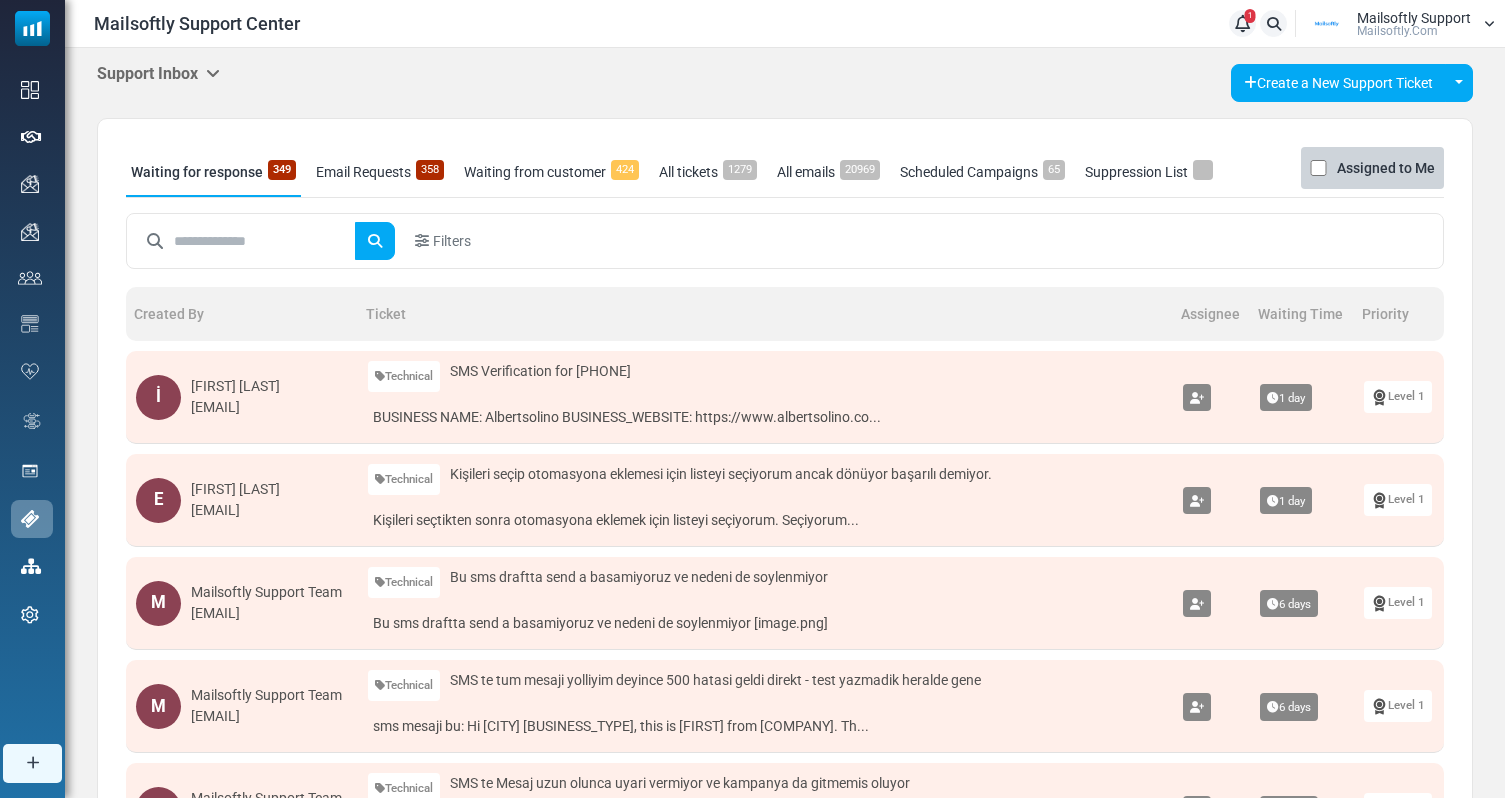 click on "Support Inbox" at bounding box center [158, 73] 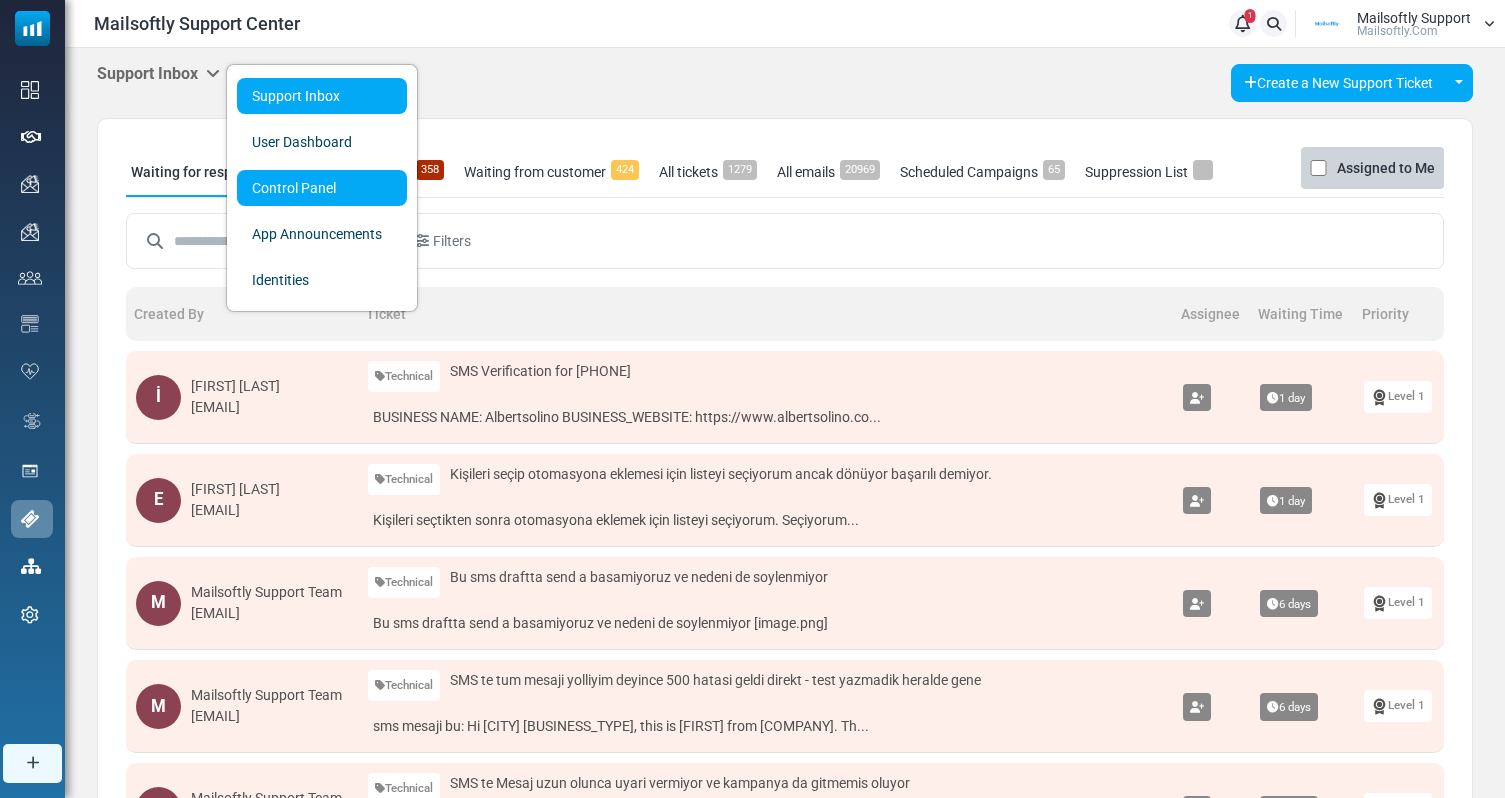 click on "Control Panel" at bounding box center [322, 188] 